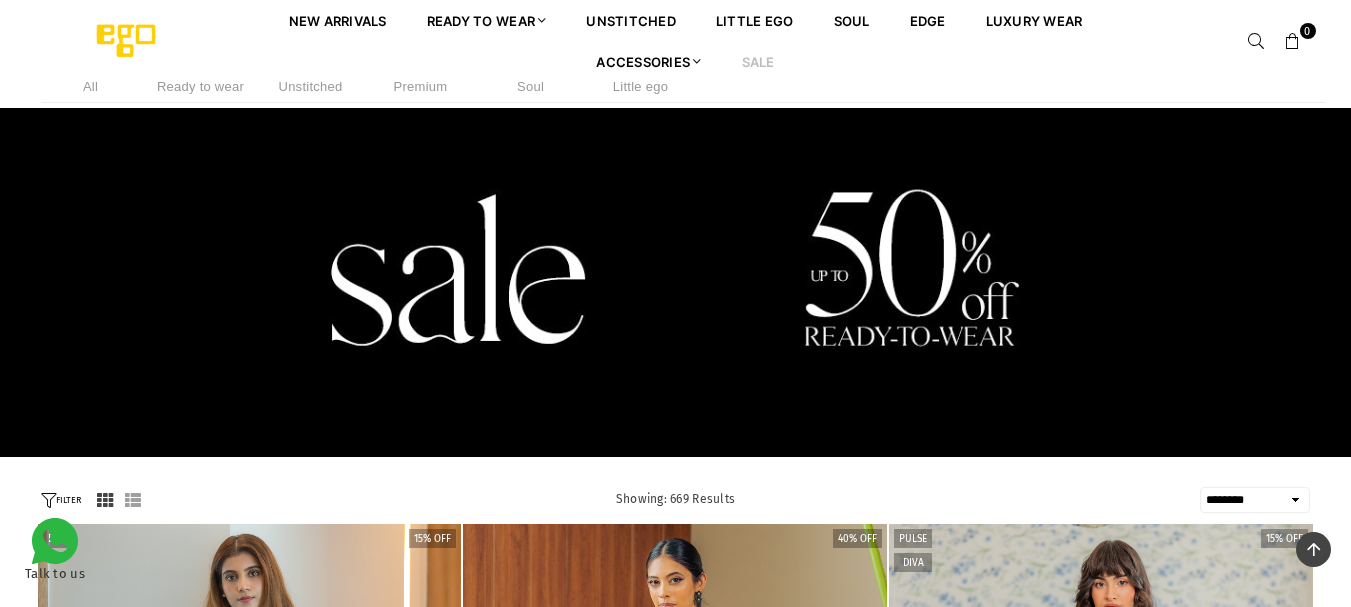 select on "******" 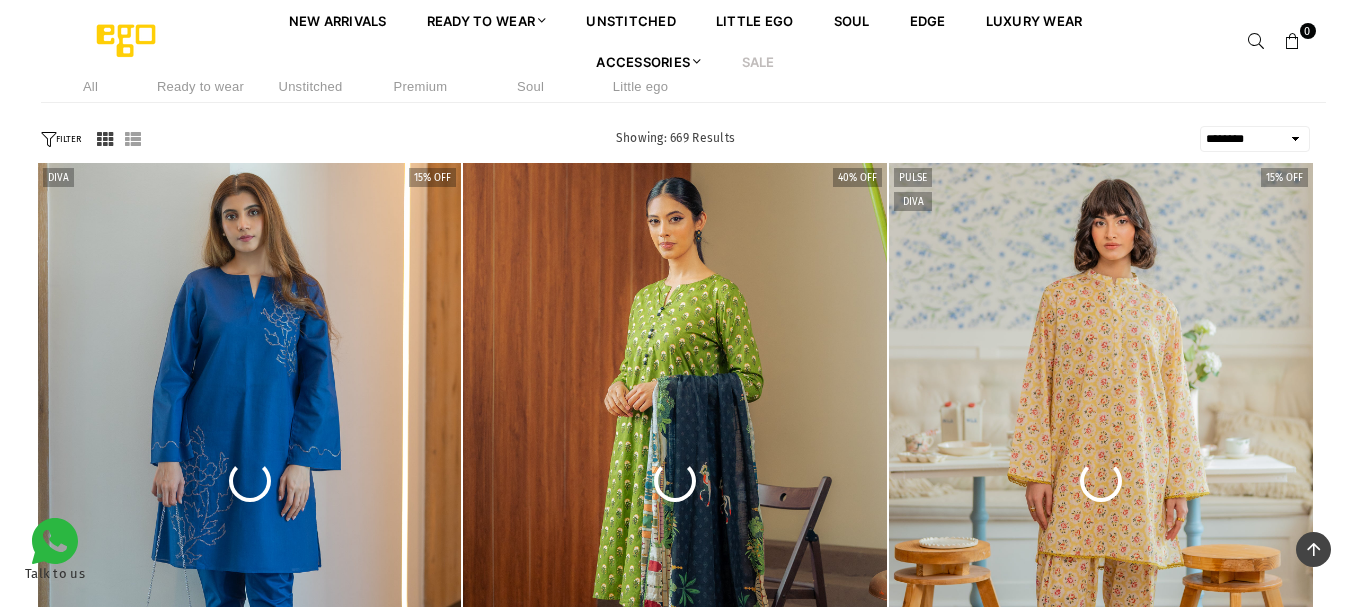 scroll, scrollTop: 365, scrollLeft: 0, axis: vertical 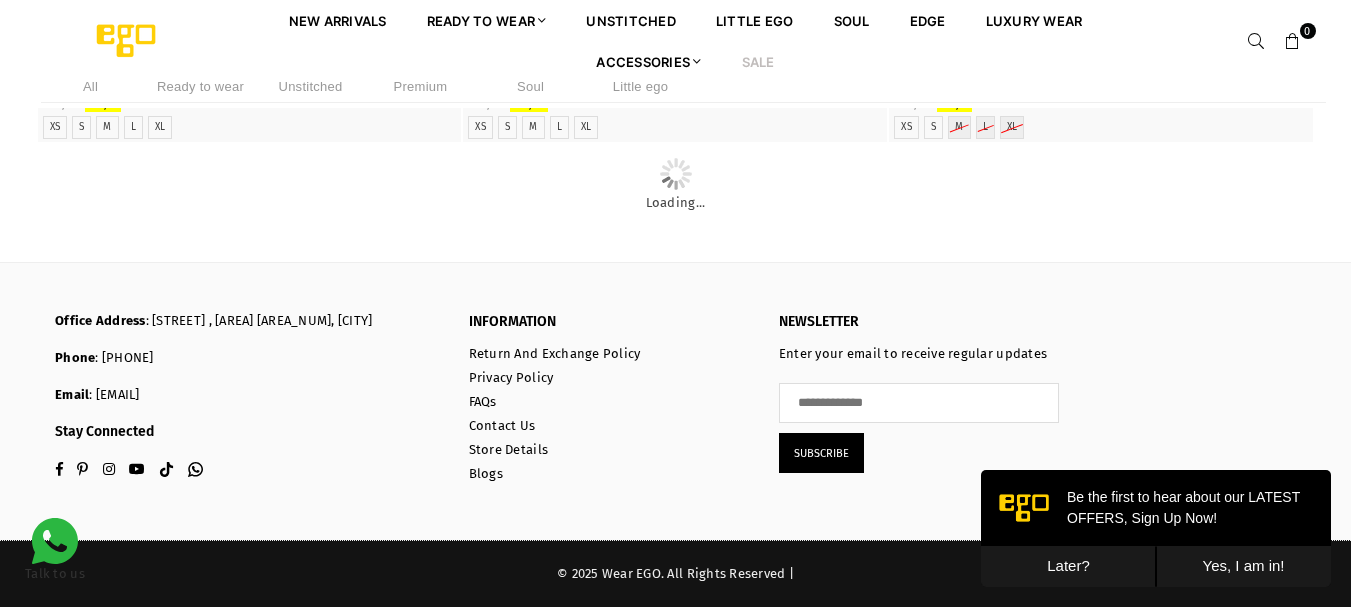 click on "Yes, I am in!" at bounding box center [1243, 566] 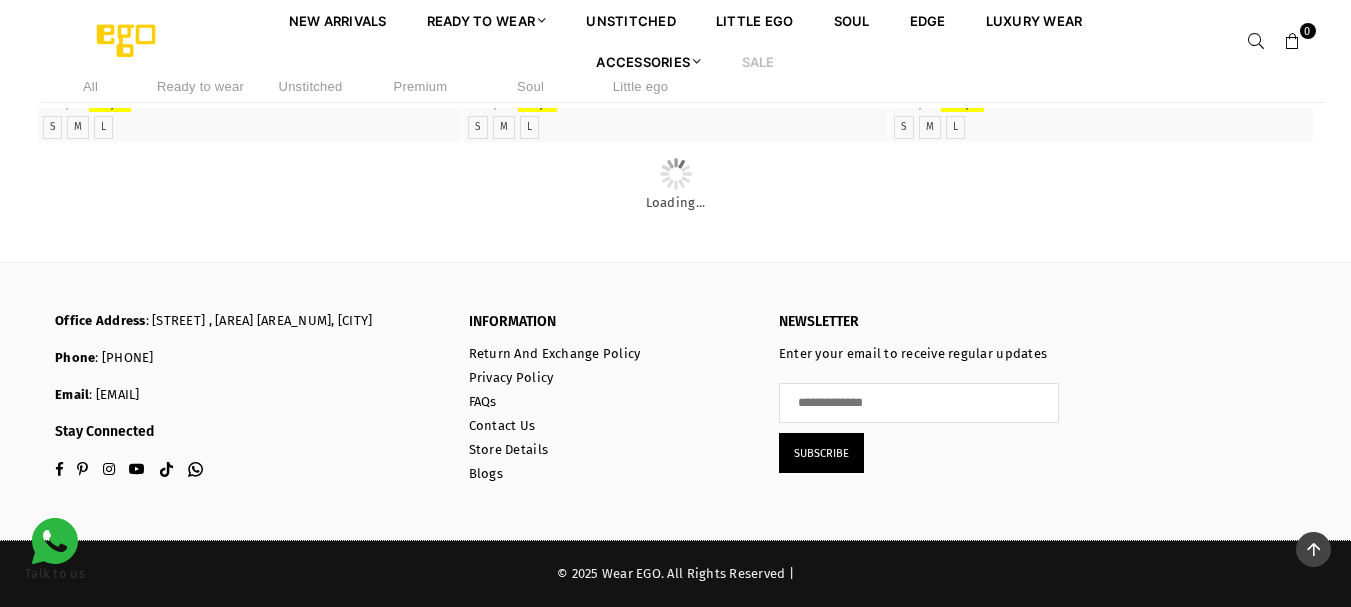 scroll, scrollTop: 46749, scrollLeft: 0, axis: vertical 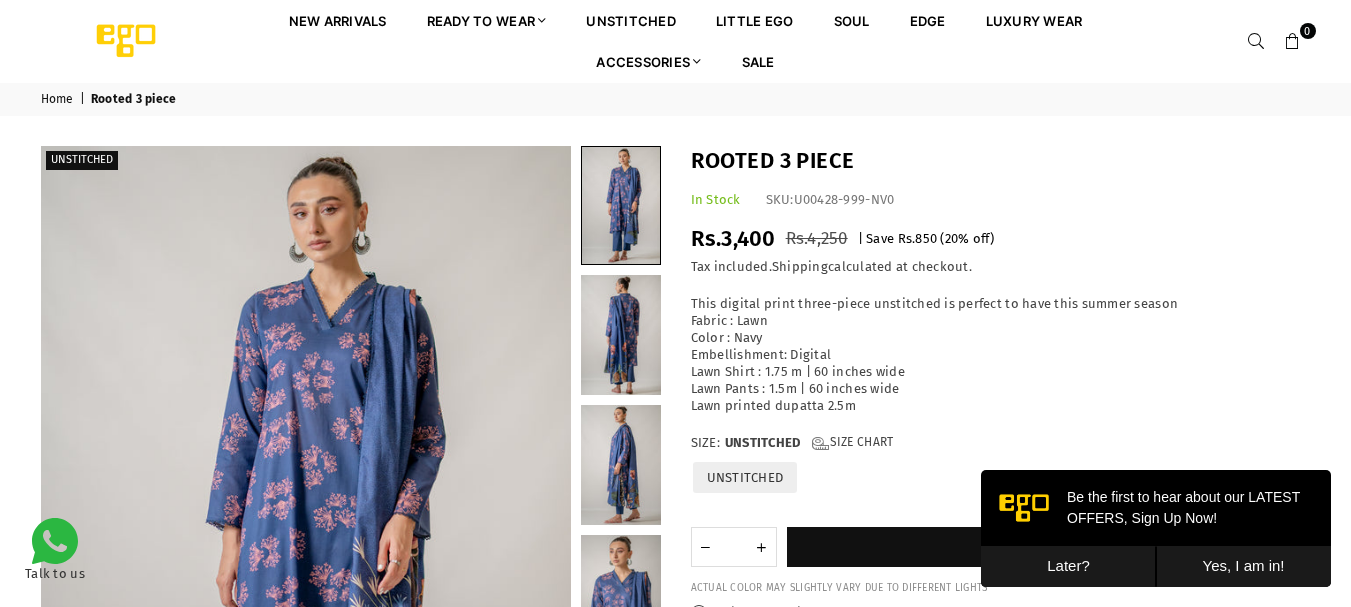 click on "Later?" at bounding box center [1068, 566] 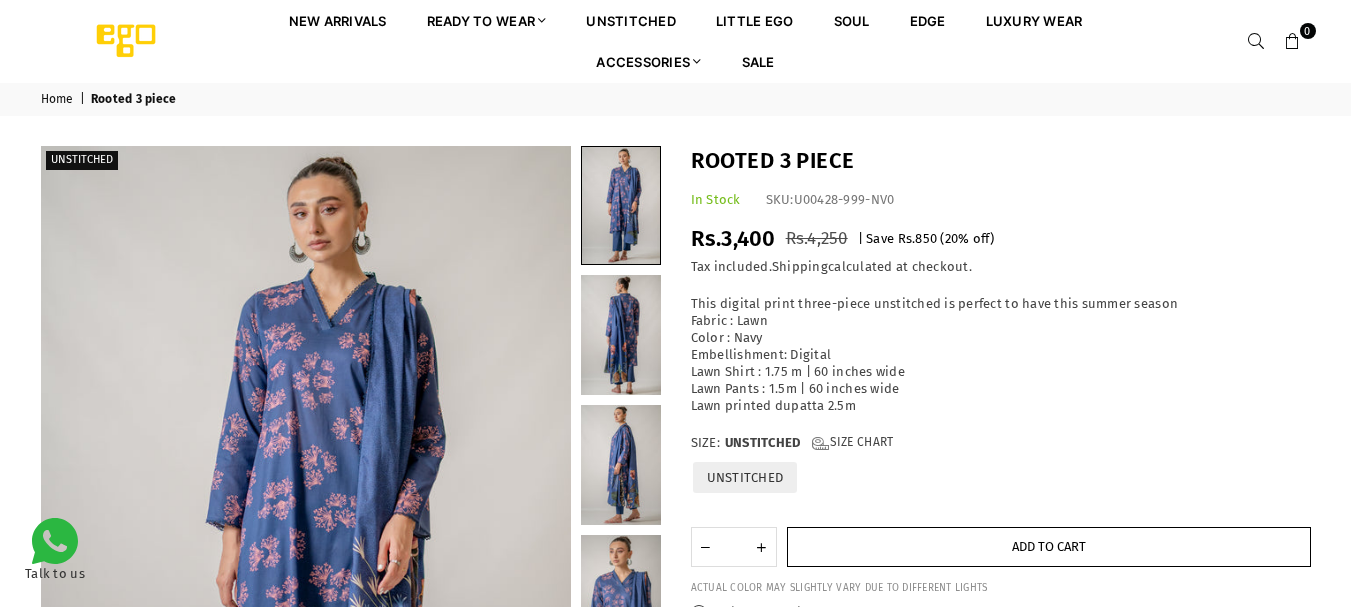 click on "Add to cart" at bounding box center (1049, 546) 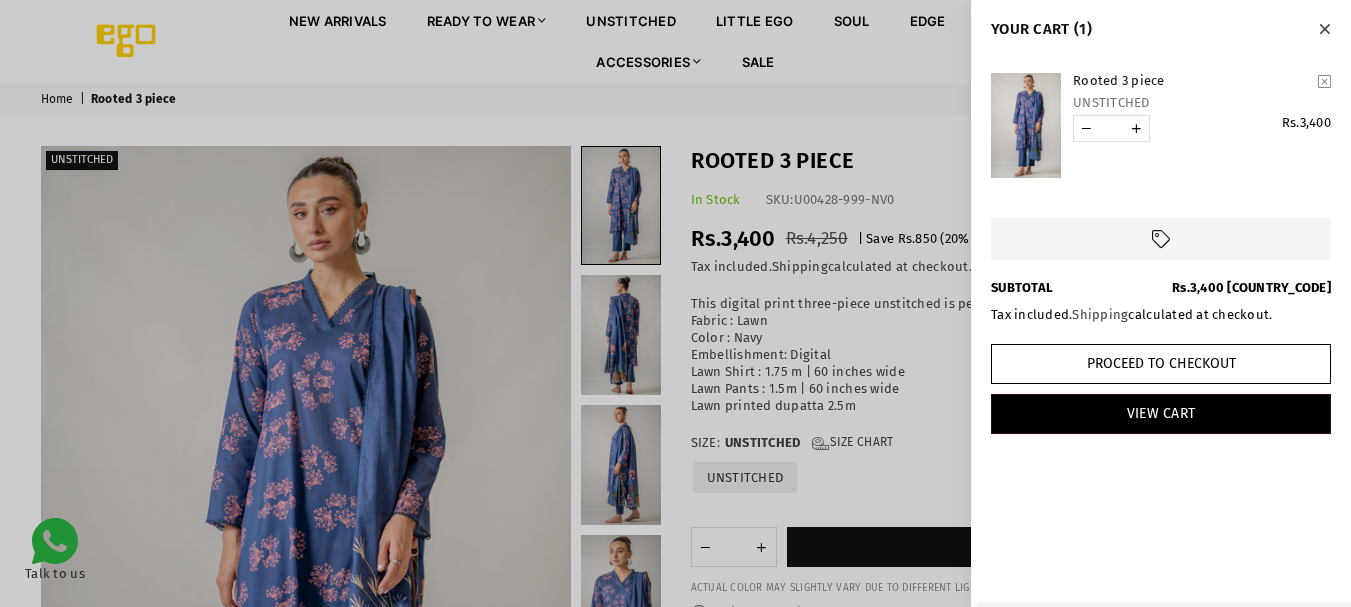 click at bounding box center [1324, 28] 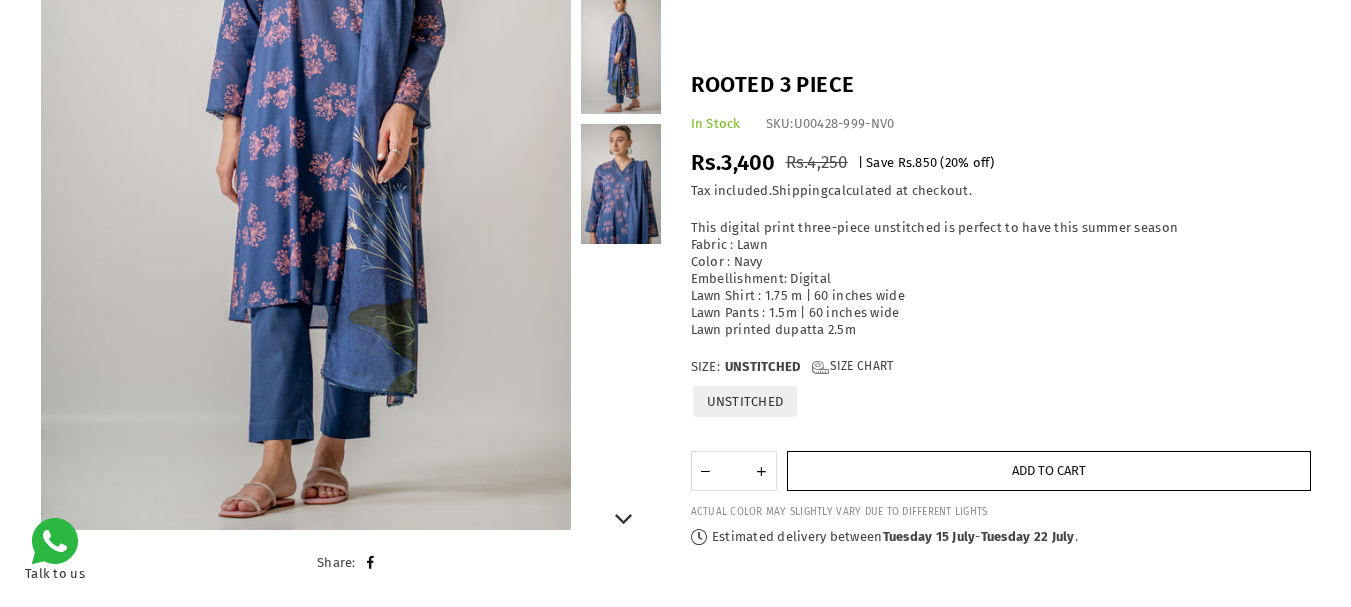 type 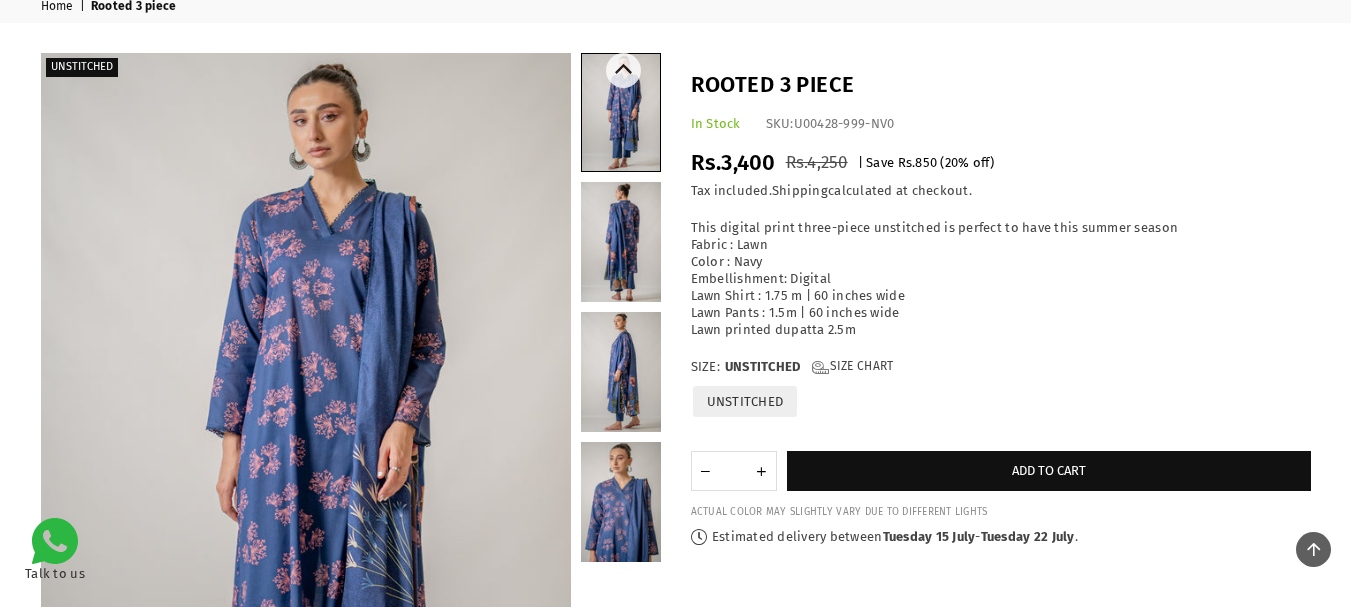 scroll, scrollTop: 60, scrollLeft: 0, axis: vertical 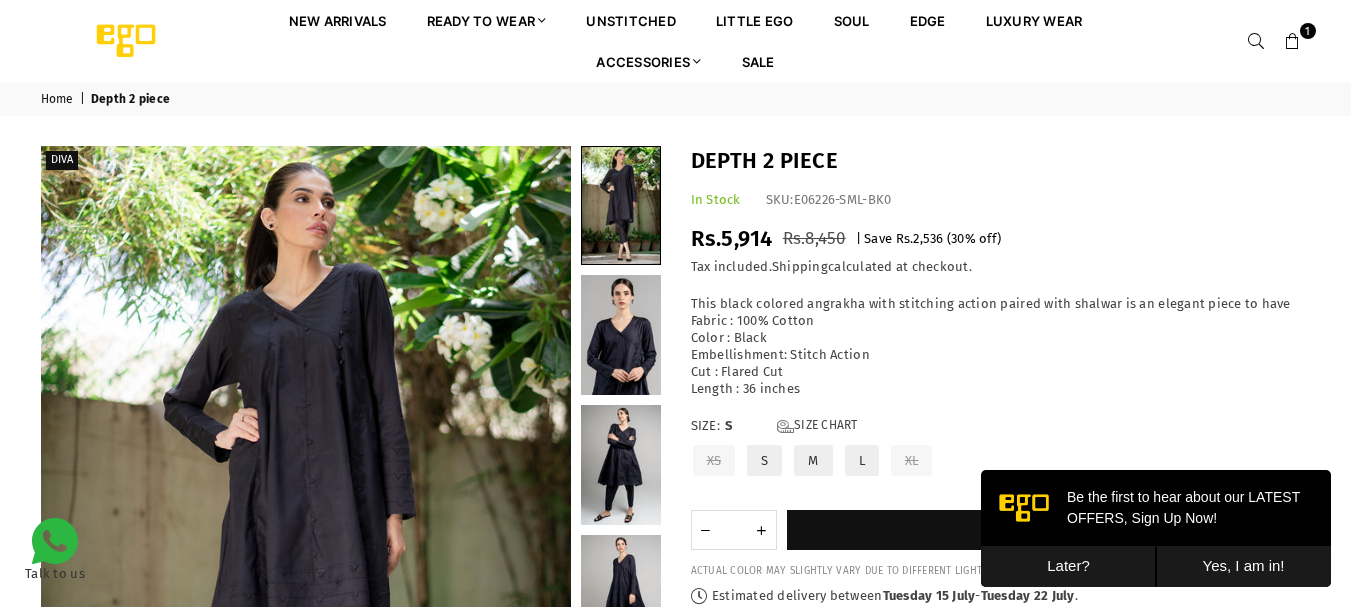 click on "Later?" at bounding box center [1068, 566] 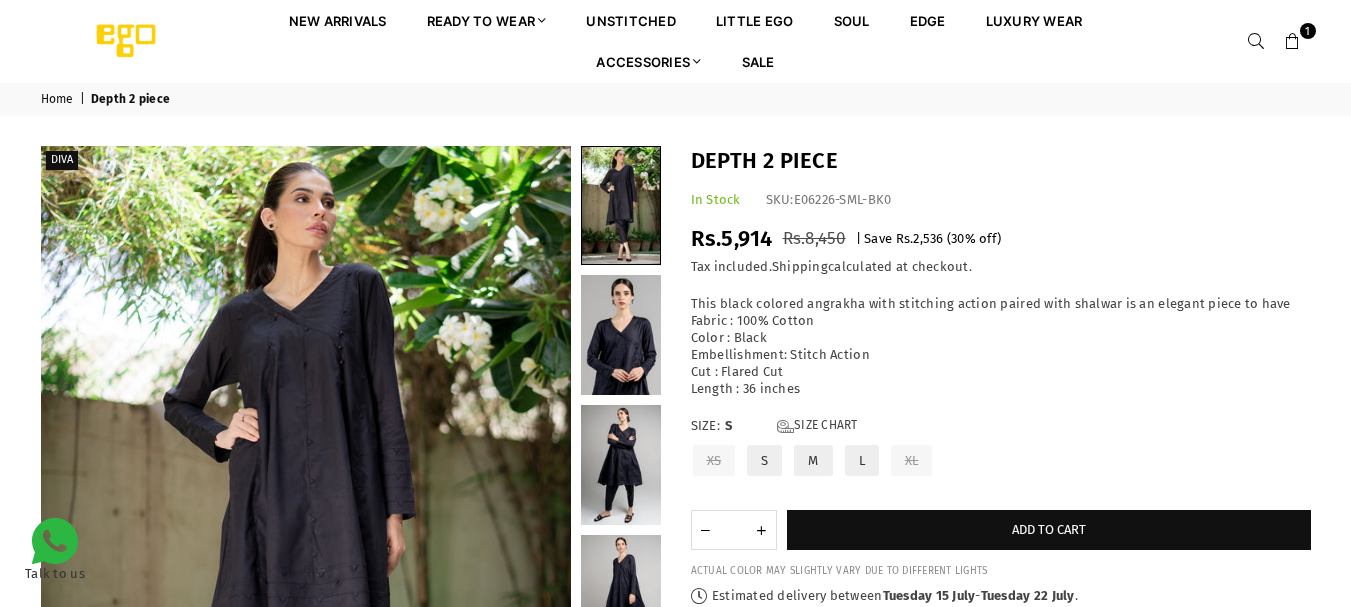click on "M" at bounding box center [813, 460] 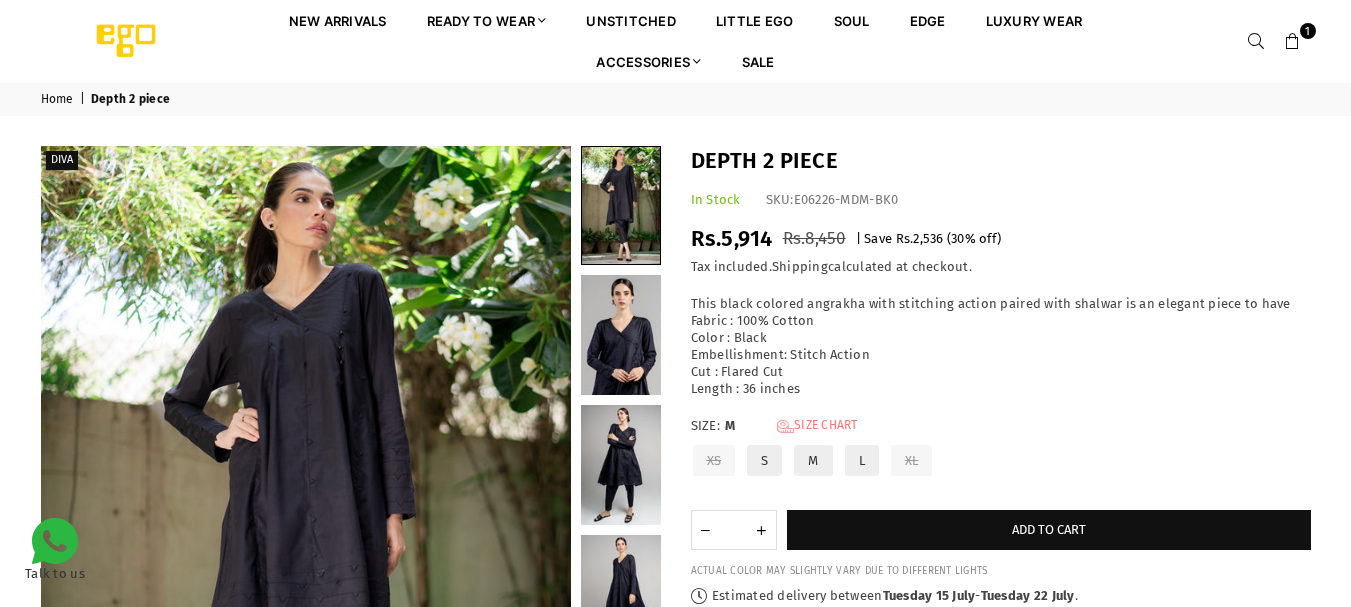 click on "Size Chart" at bounding box center [817, 426] 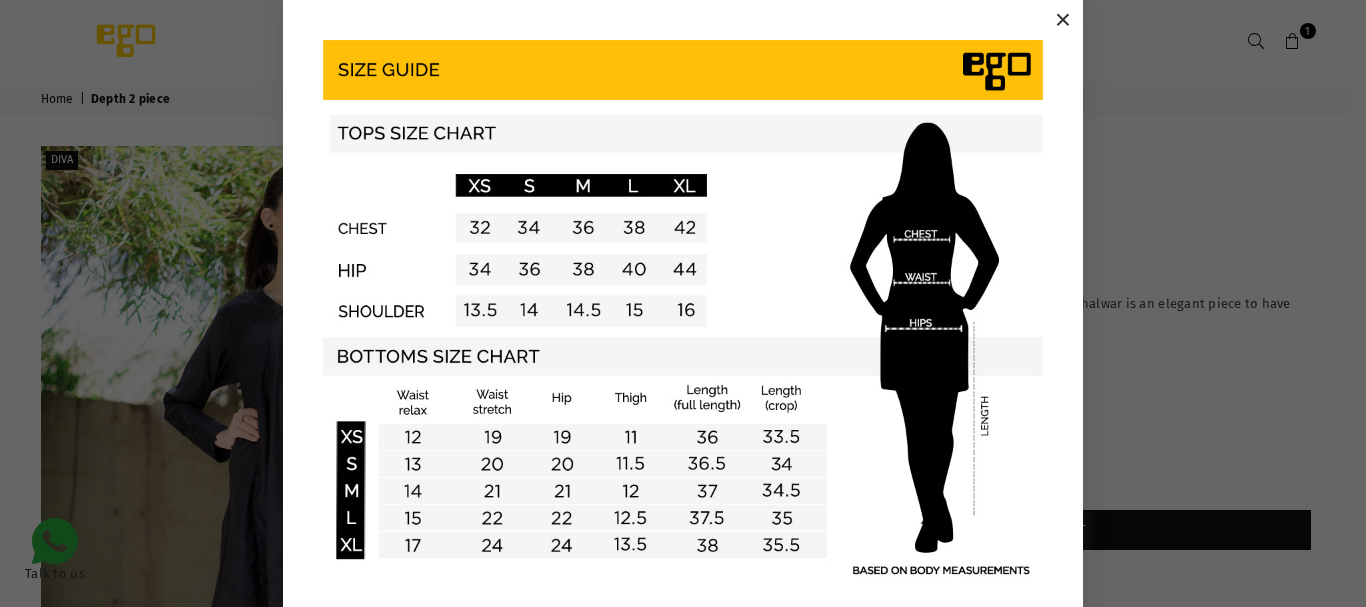 click on "×" at bounding box center [1063, 20] 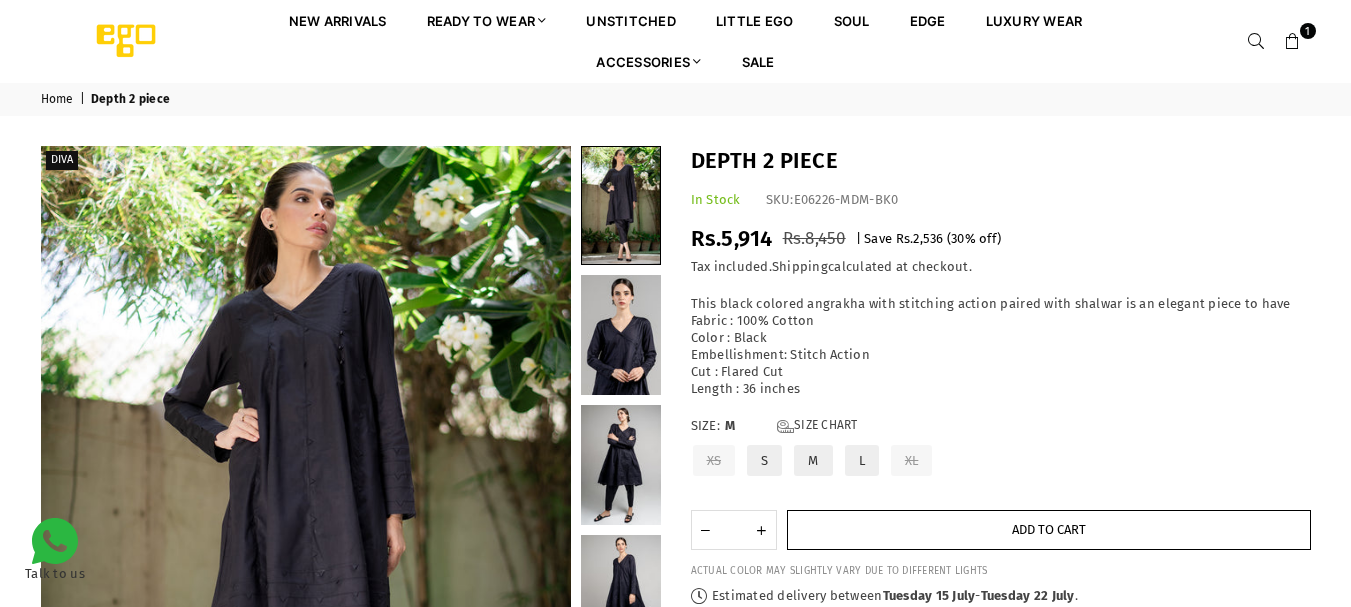click on "Add to cart" at bounding box center (1049, 530) 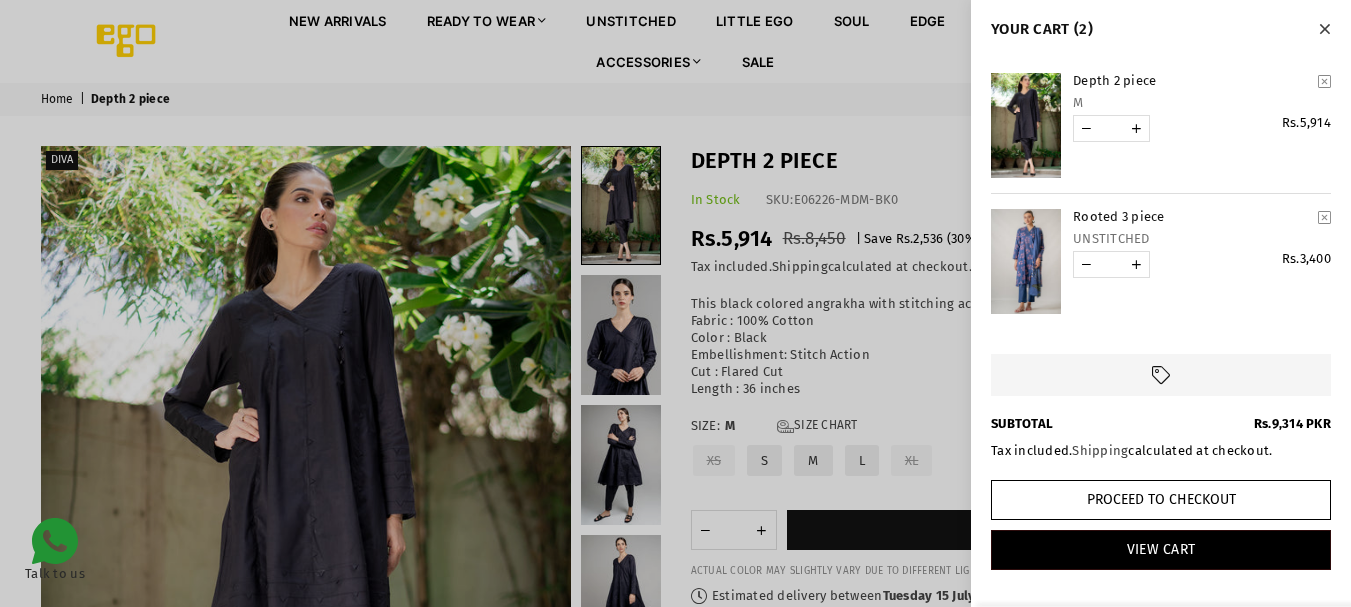 click at bounding box center [1324, 29] 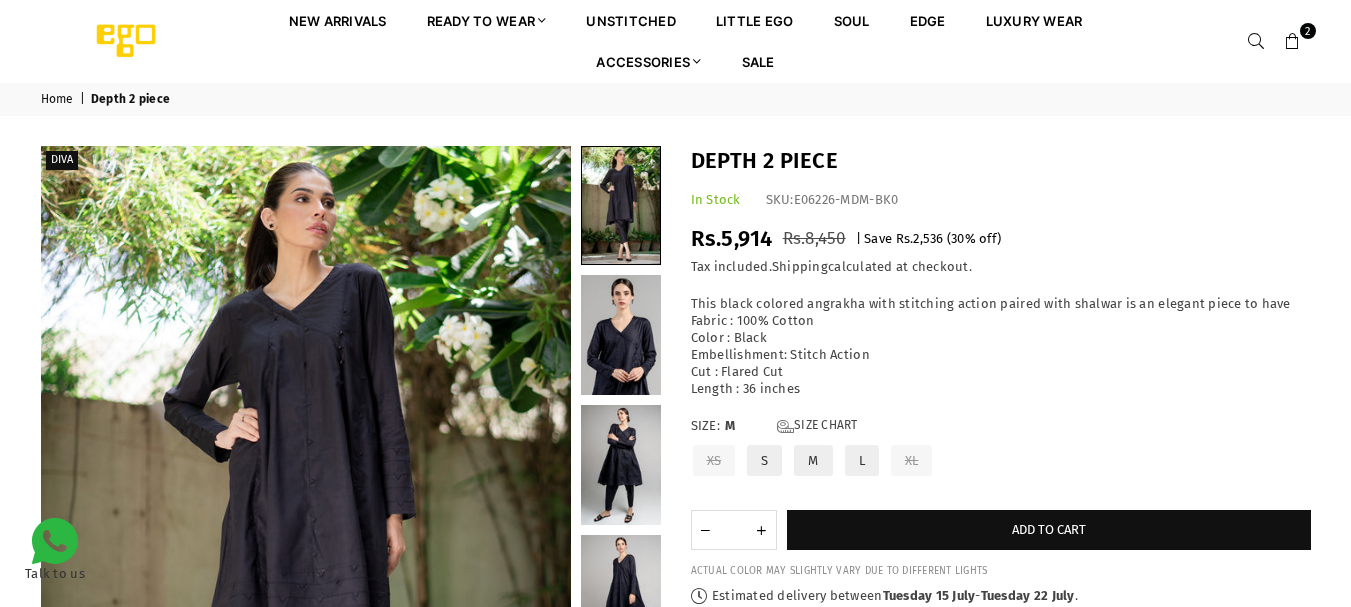 click on "Ego New Arrivals  Ready to Wear  2 PIECE | 3 PIECE All Casuals All Luxury Diva Core Monzene Pulse Boho Soul unstitched  Little EGO  Soul  EDGE  Luxury Wear  Accessories  Bottoms Wraps Inner Sale    2" at bounding box center [676, 41] 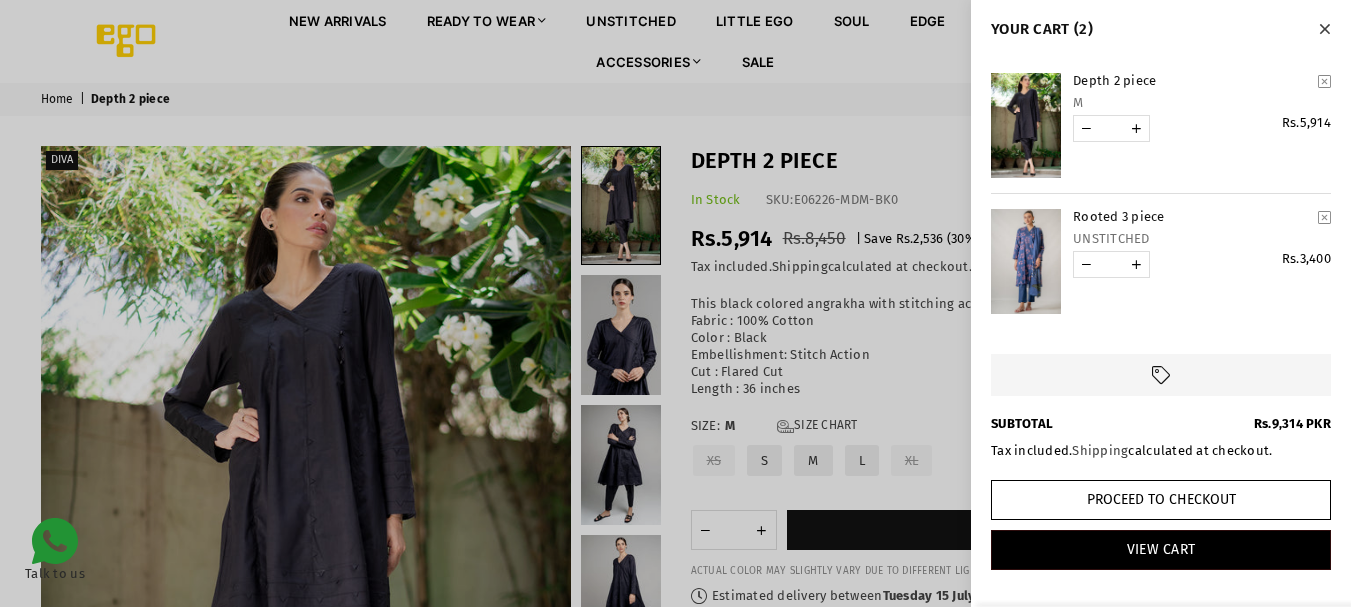 click at bounding box center [1026, 261] 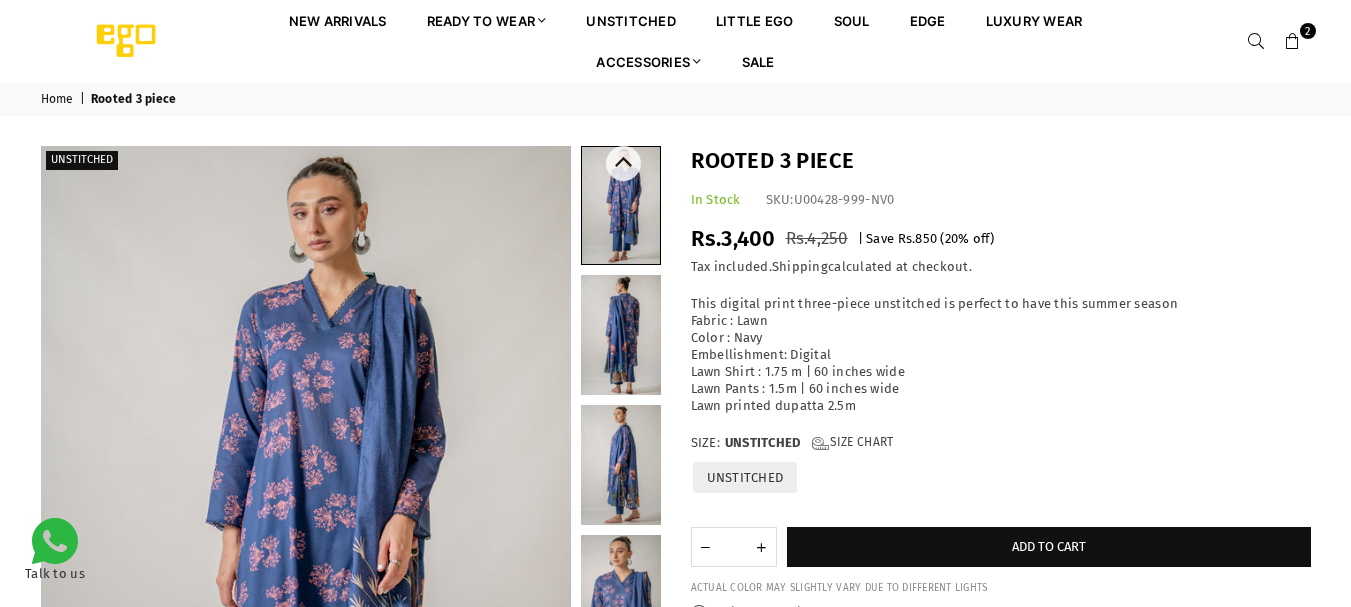 scroll, scrollTop: 0, scrollLeft: 0, axis: both 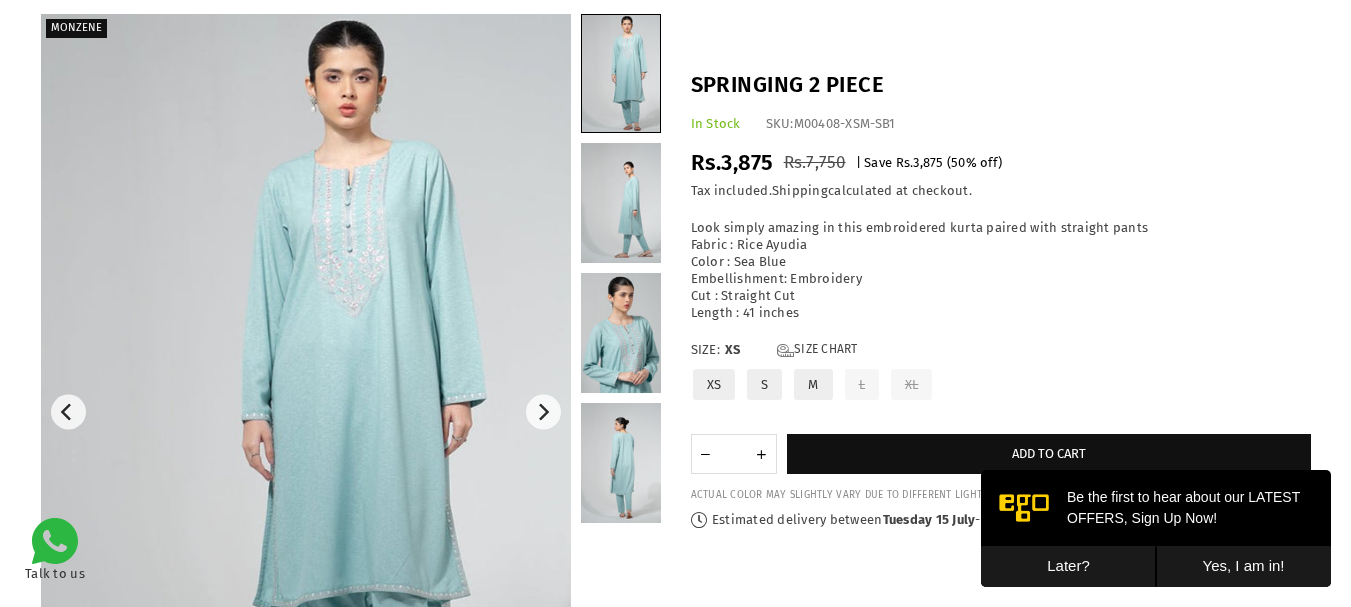 click on "S" at bounding box center [764, 384] 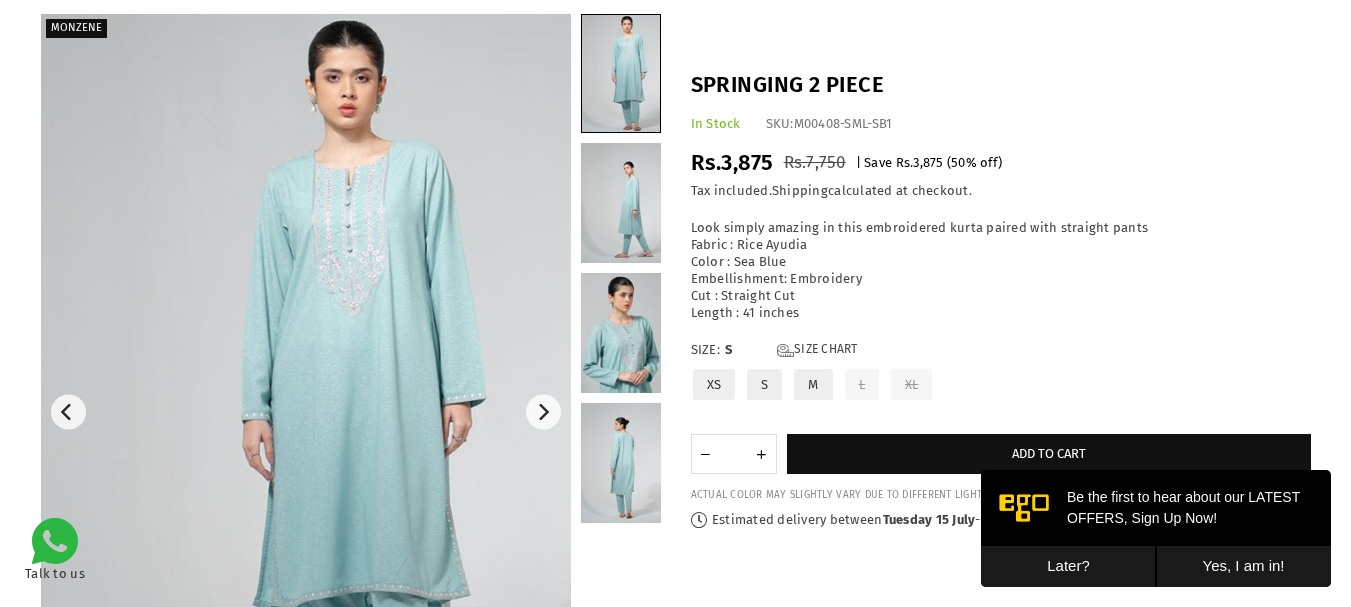 click on "M" at bounding box center [813, 384] 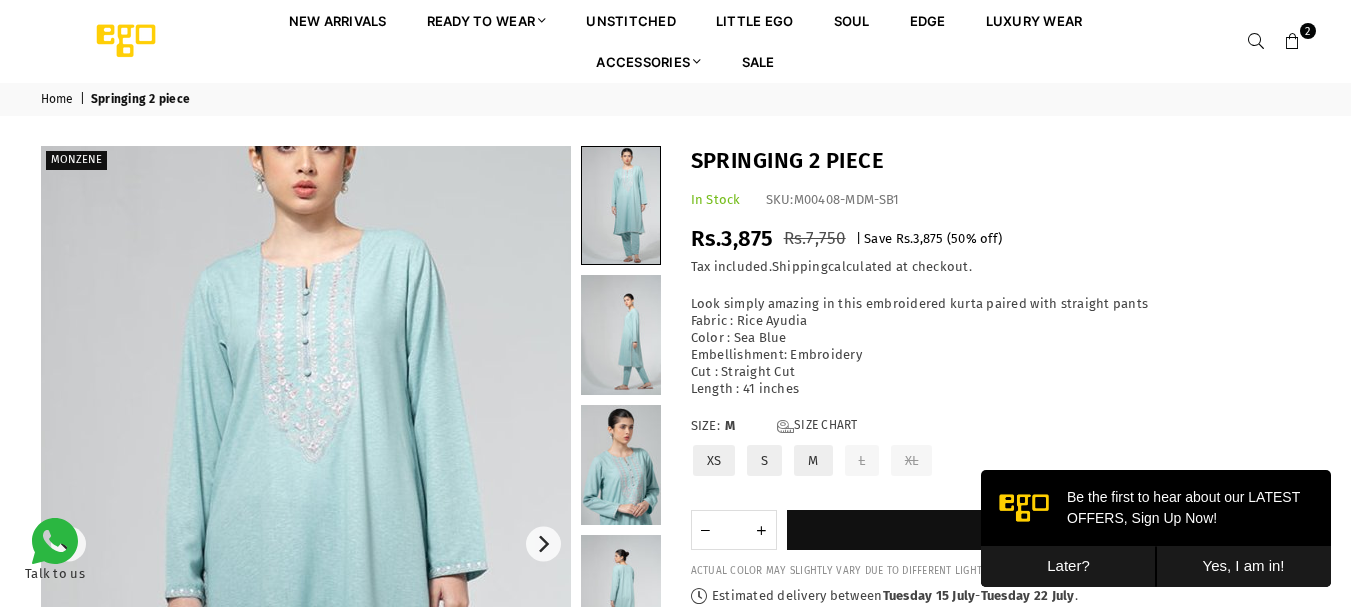 scroll, scrollTop: 50, scrollLeft: 0, axis: vertical 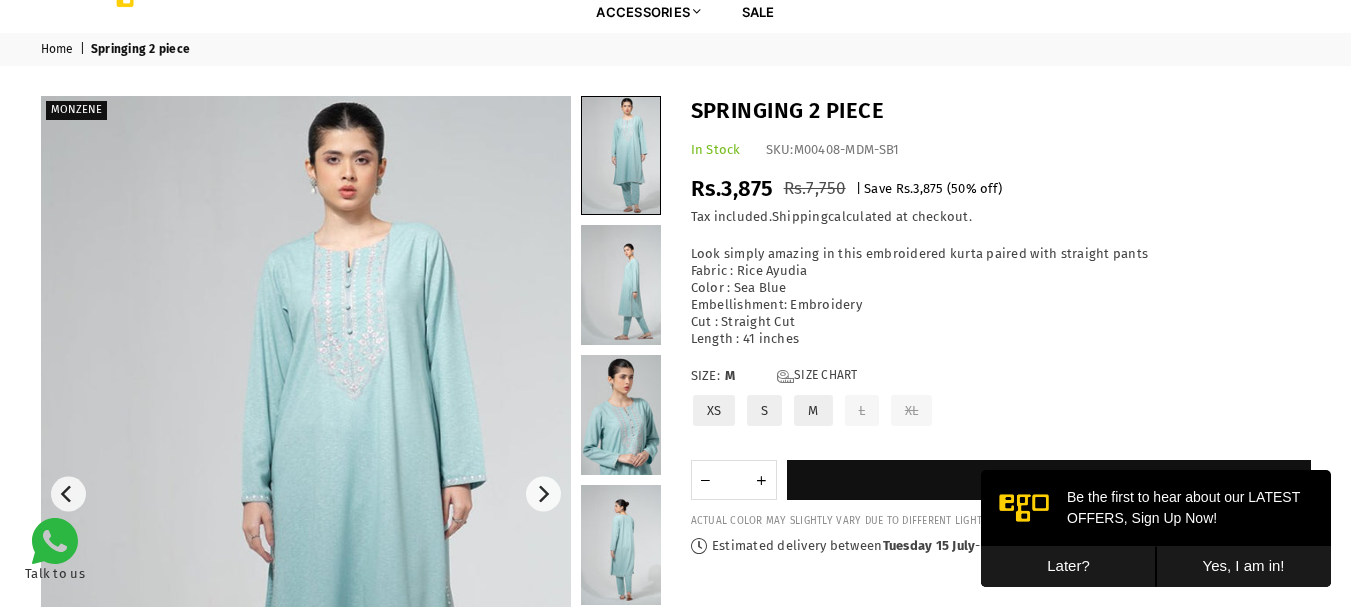 click on "S" at bounding box center (764, 410) 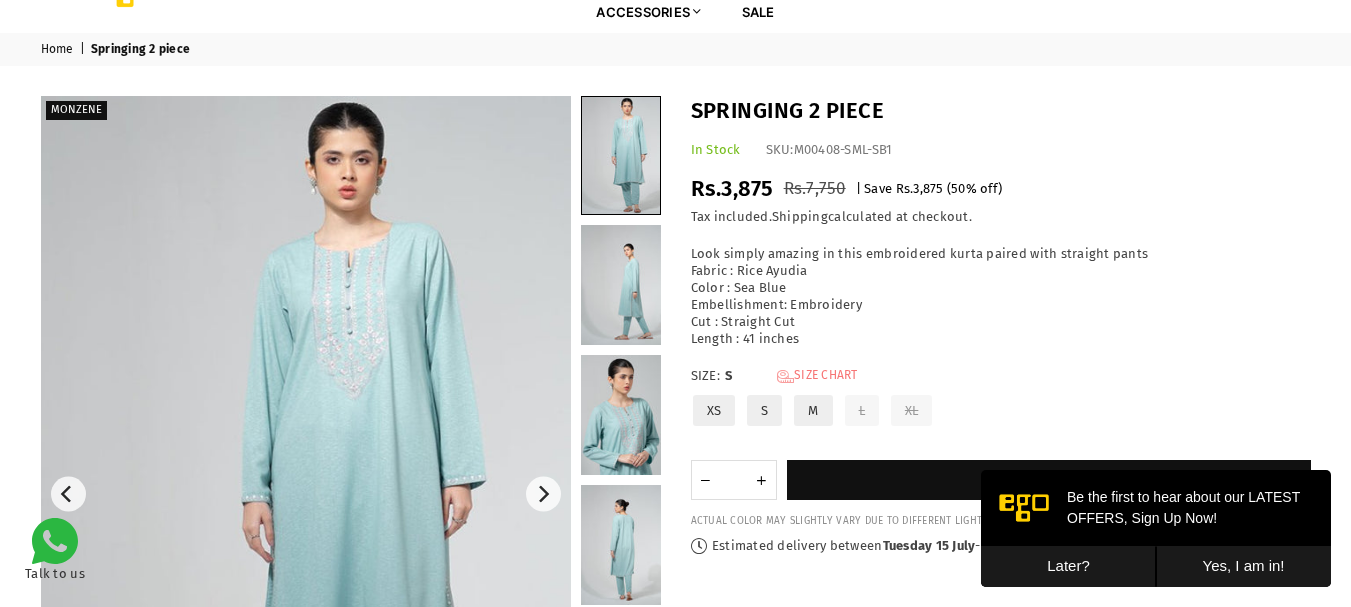 click on "Size Chart" at bounding box center (817, 376) 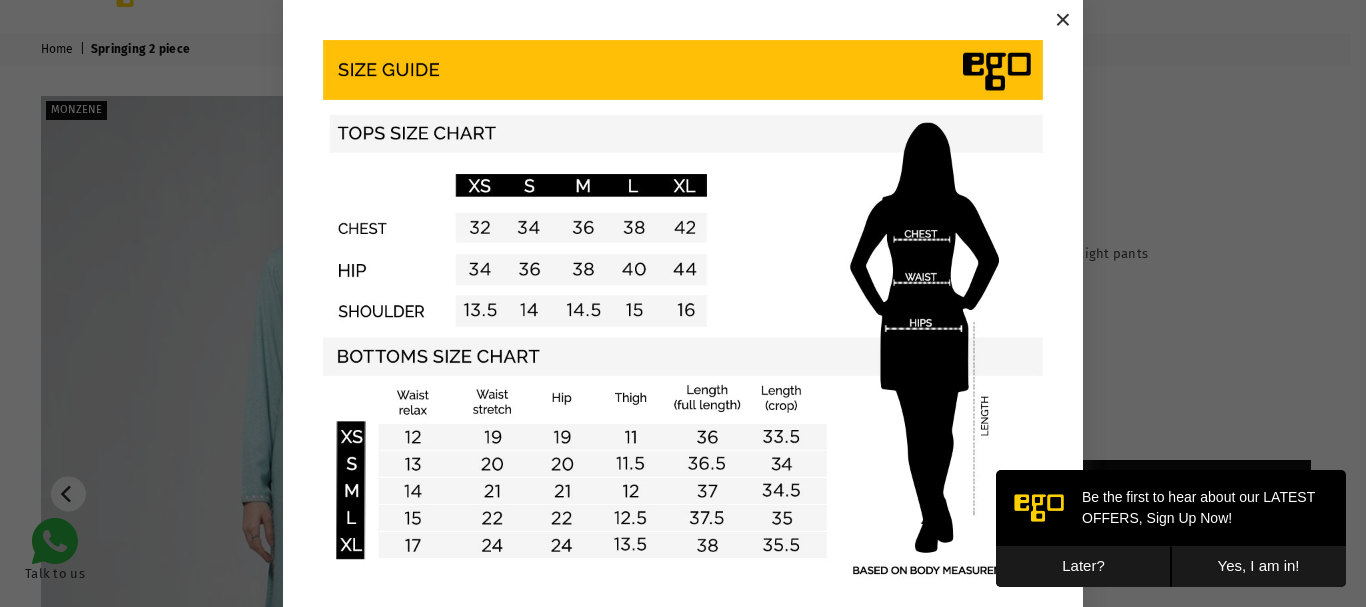 click on "×" at bounding box center [1063, 20] 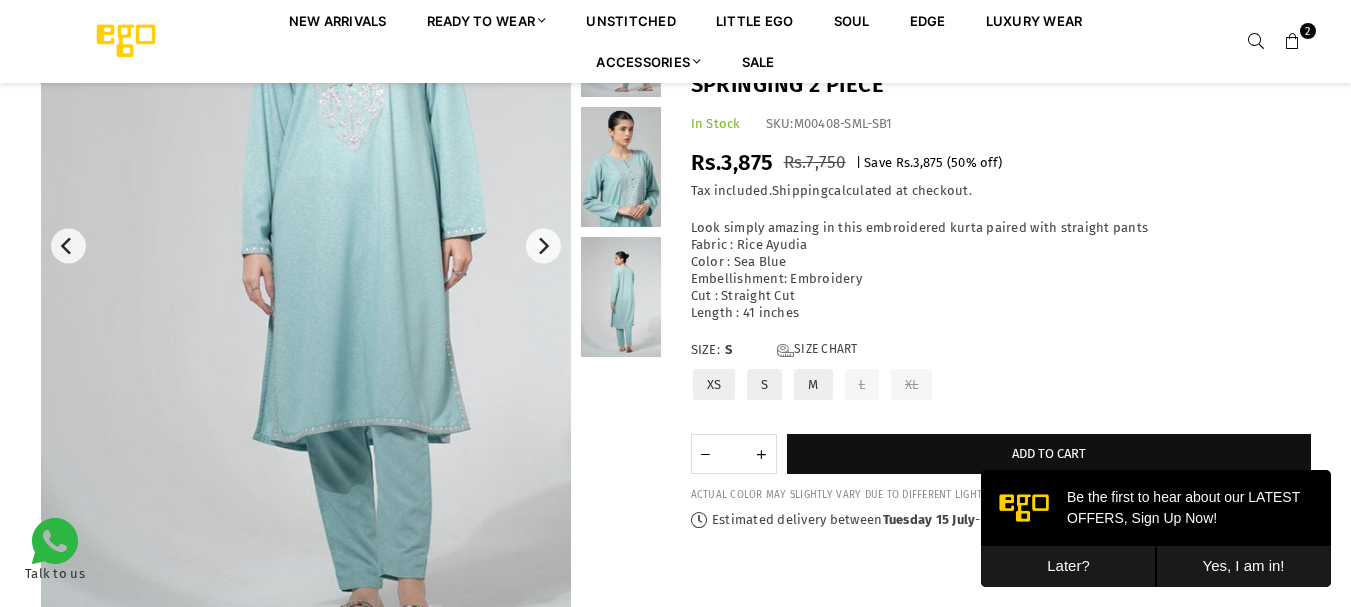 scroll, scrollTop: 280, scrollLeft: 0, axis: vertical 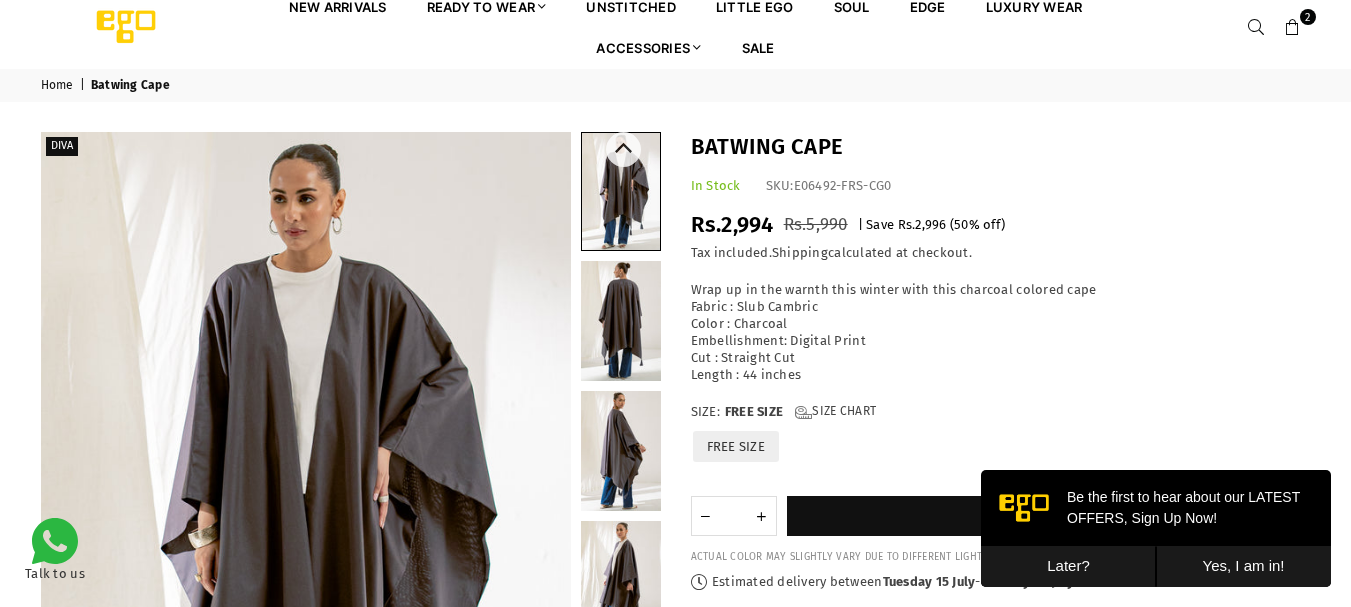 click at bounding box center (621, 321) 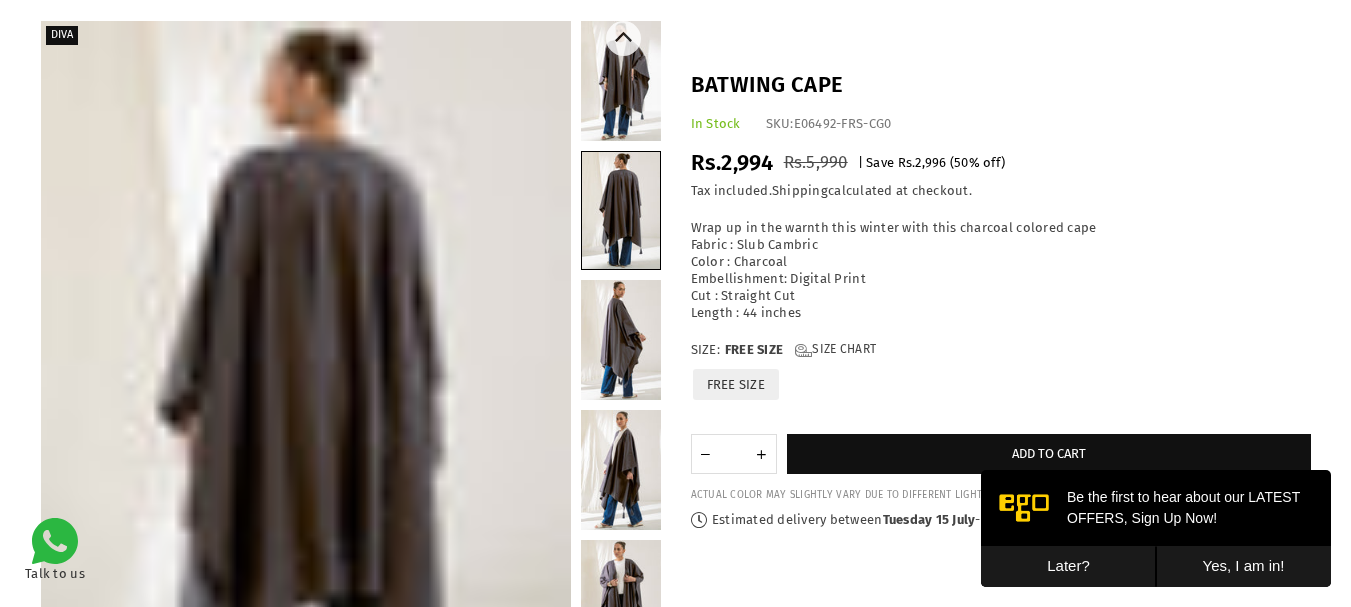 scroll, scrollTop: 33, scrollLeft: 0, axis: vertical 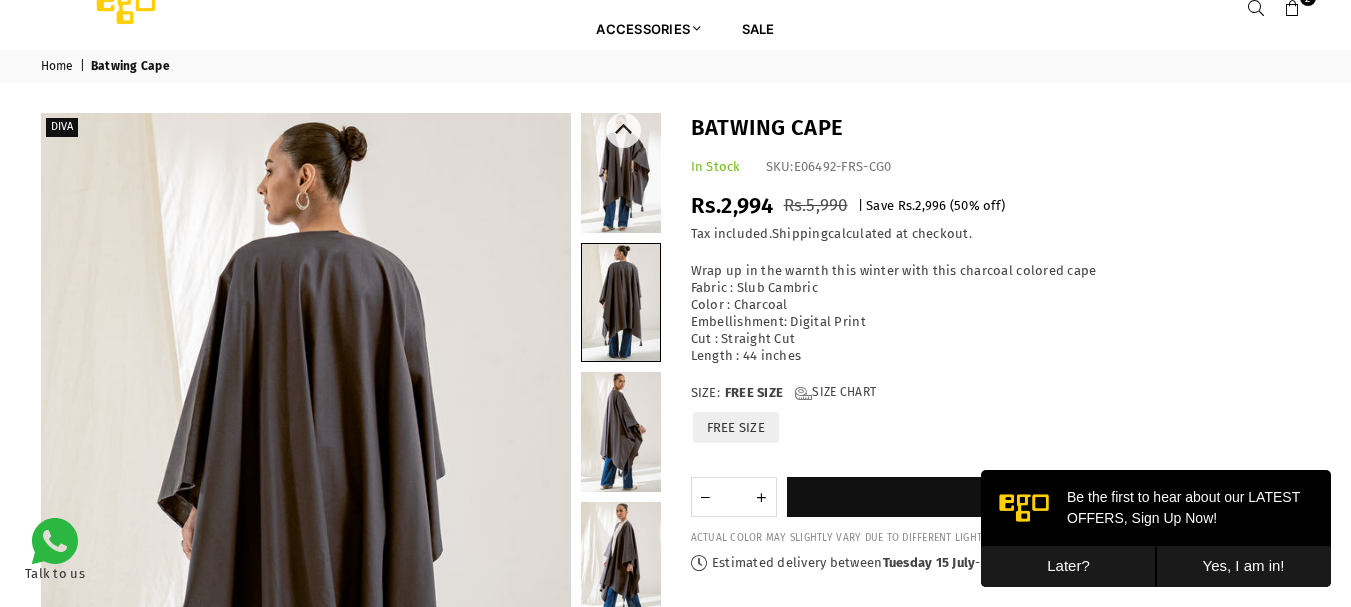 click at bounding box center (621, 173) 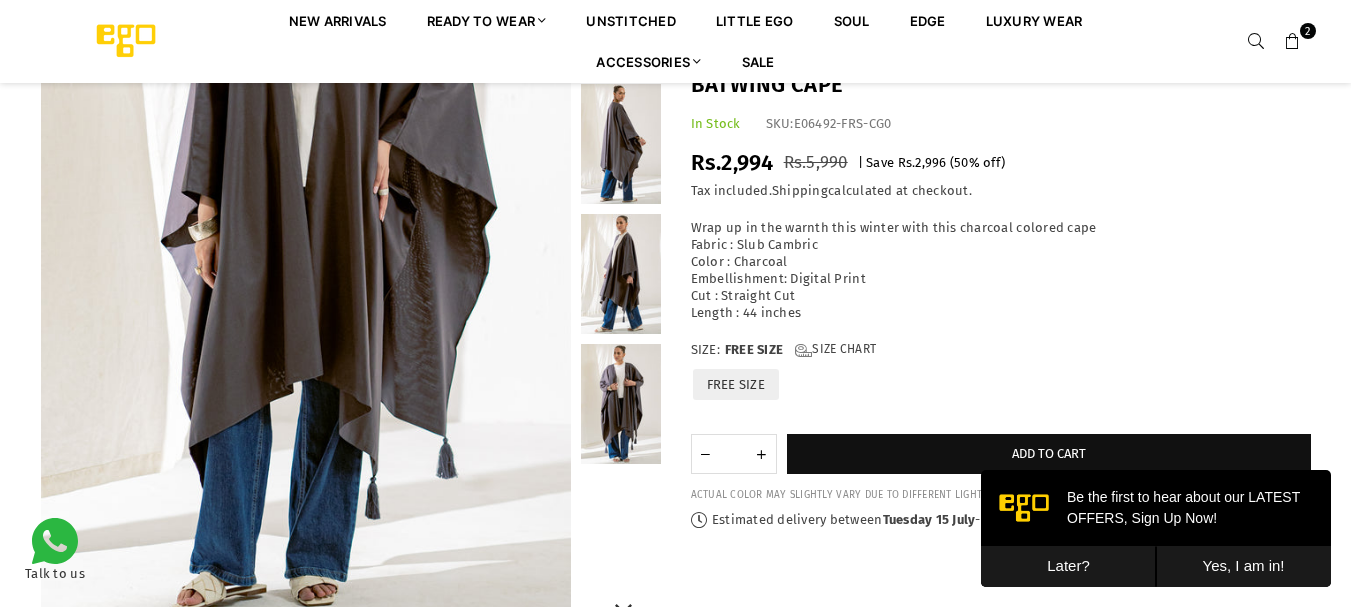 scroll, scrollTop: 324, scrollLeft: 0, axis: vertical 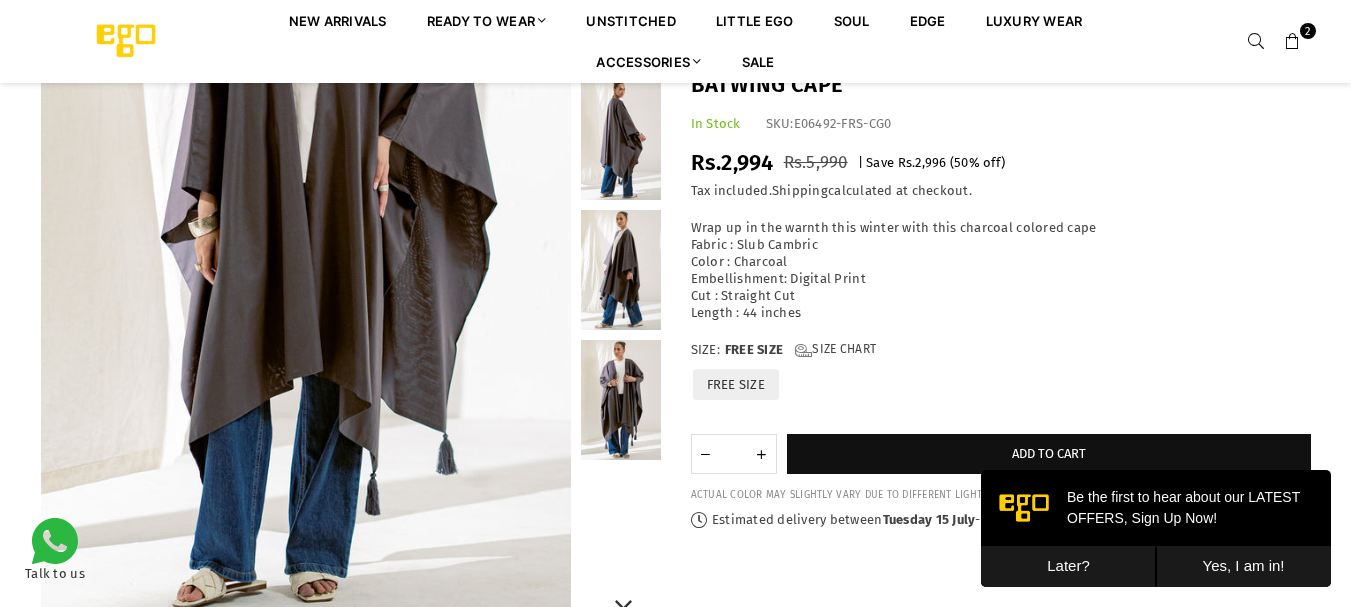 click at bounding box center (621, 400) 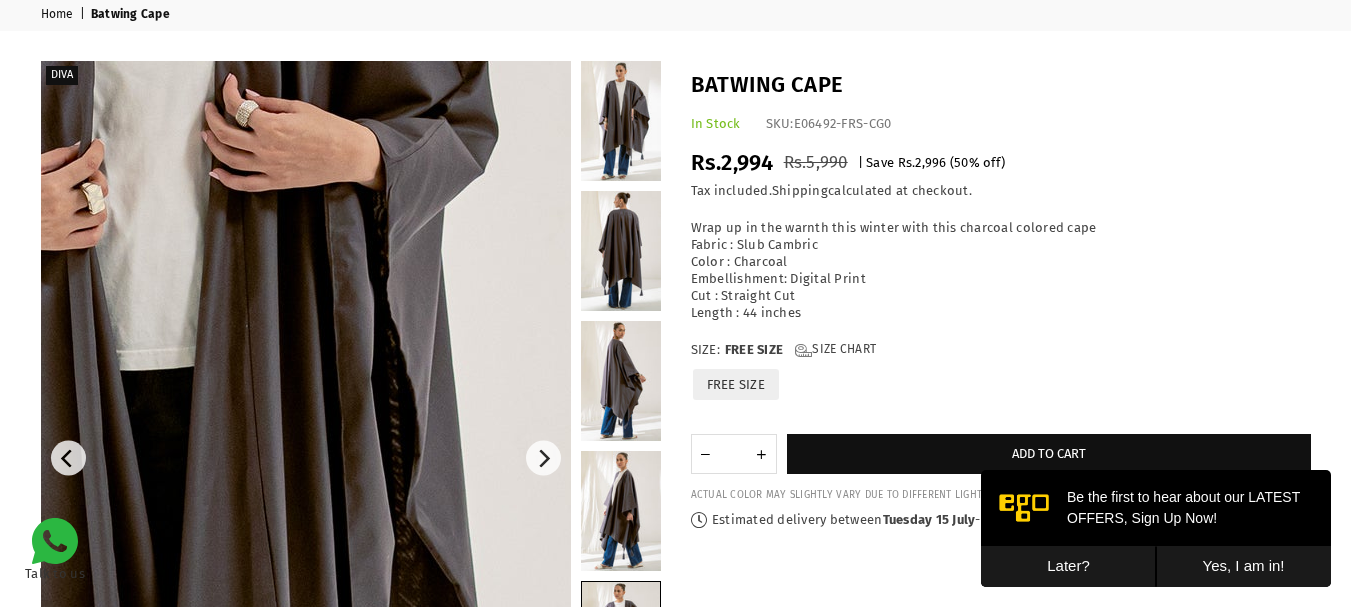 scroll, scrollTop: 81, scrollLeft: 0, axis: vertical 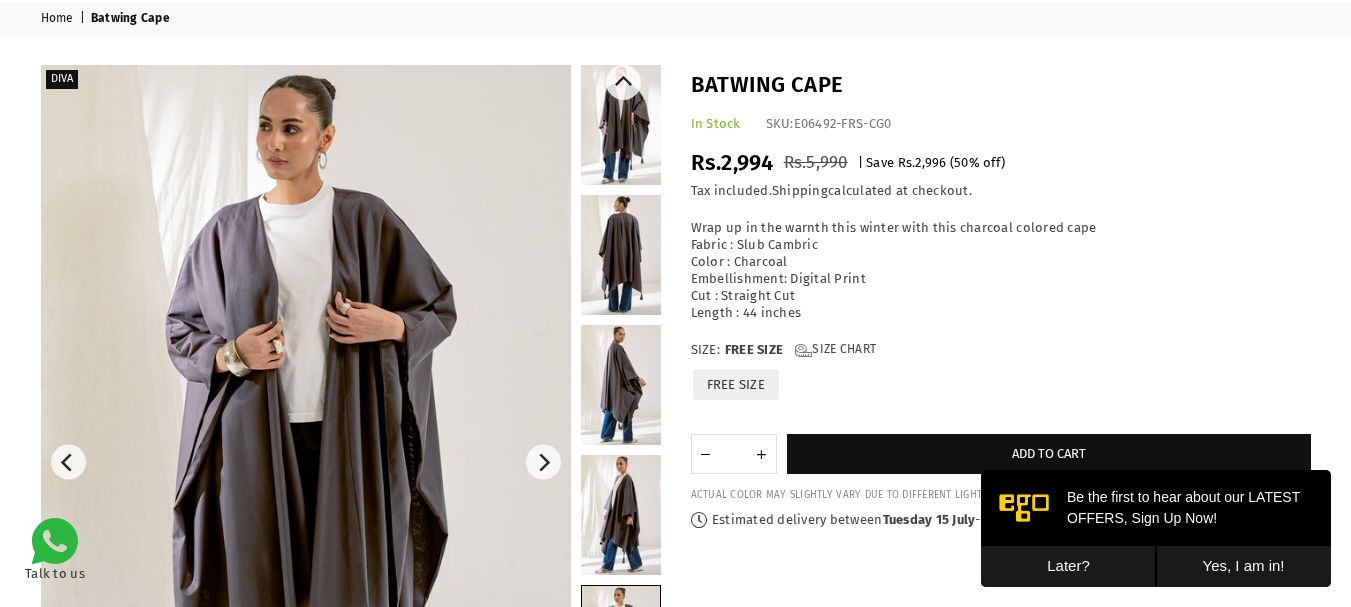 click at bounding box center [621, 125] 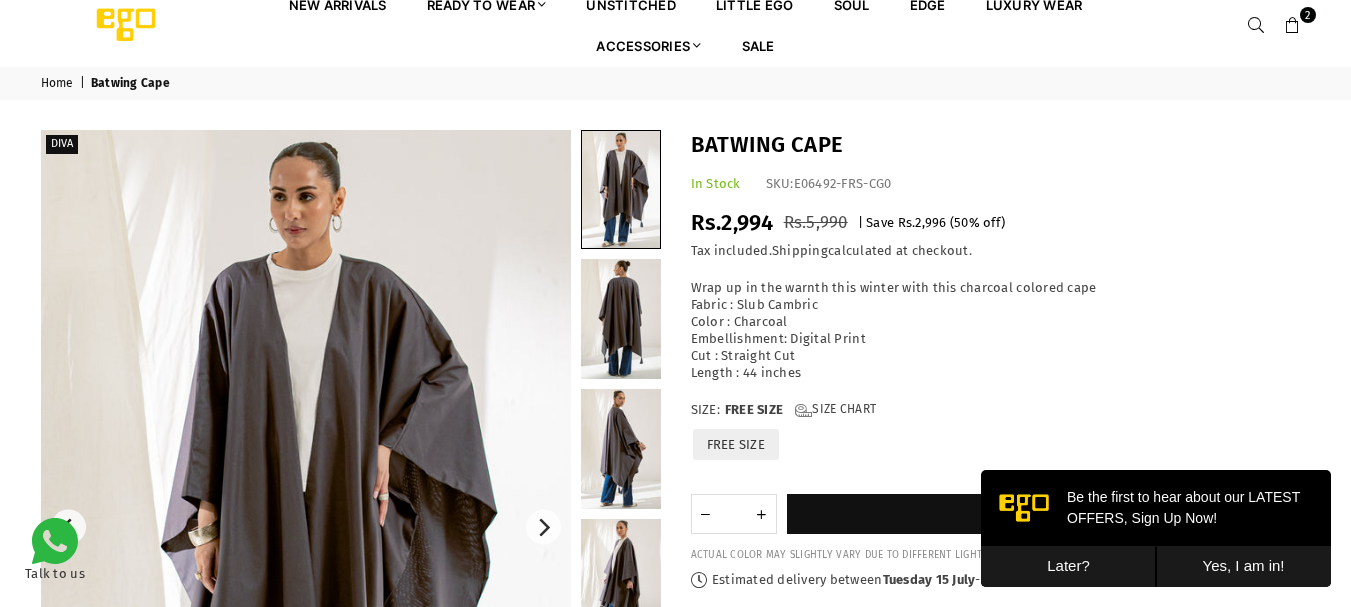scroll, scrollTop: 0, scrollLeft: 0, axis: both 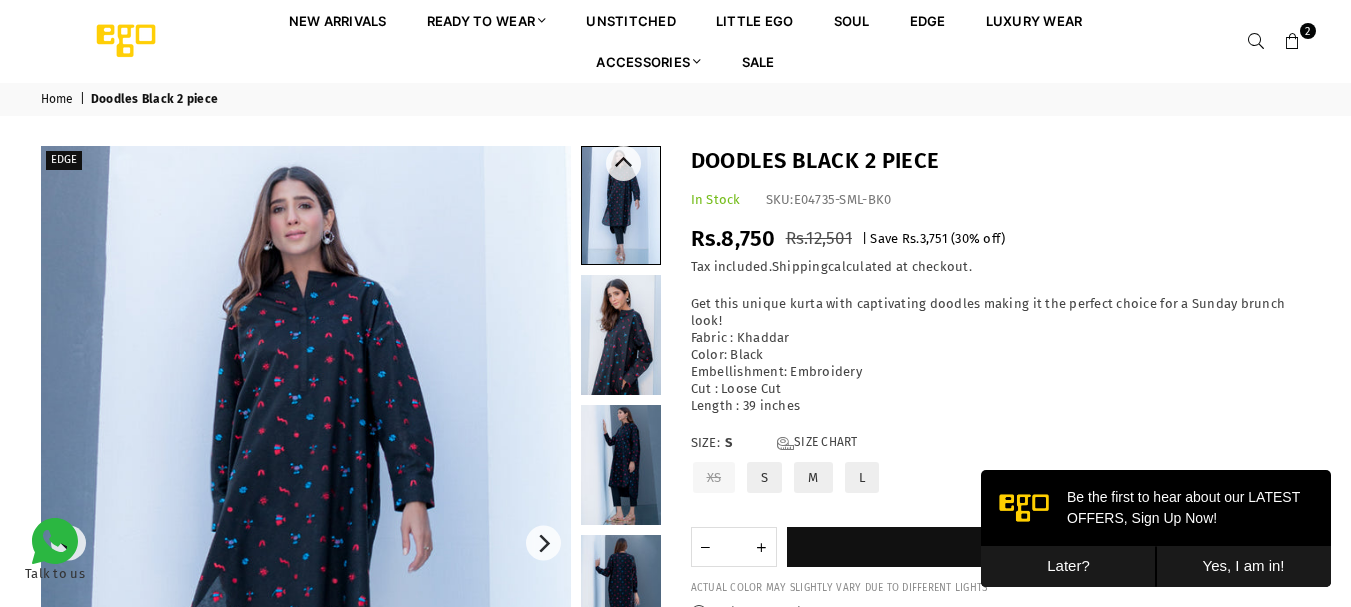 click at bounding box center [621, 335] 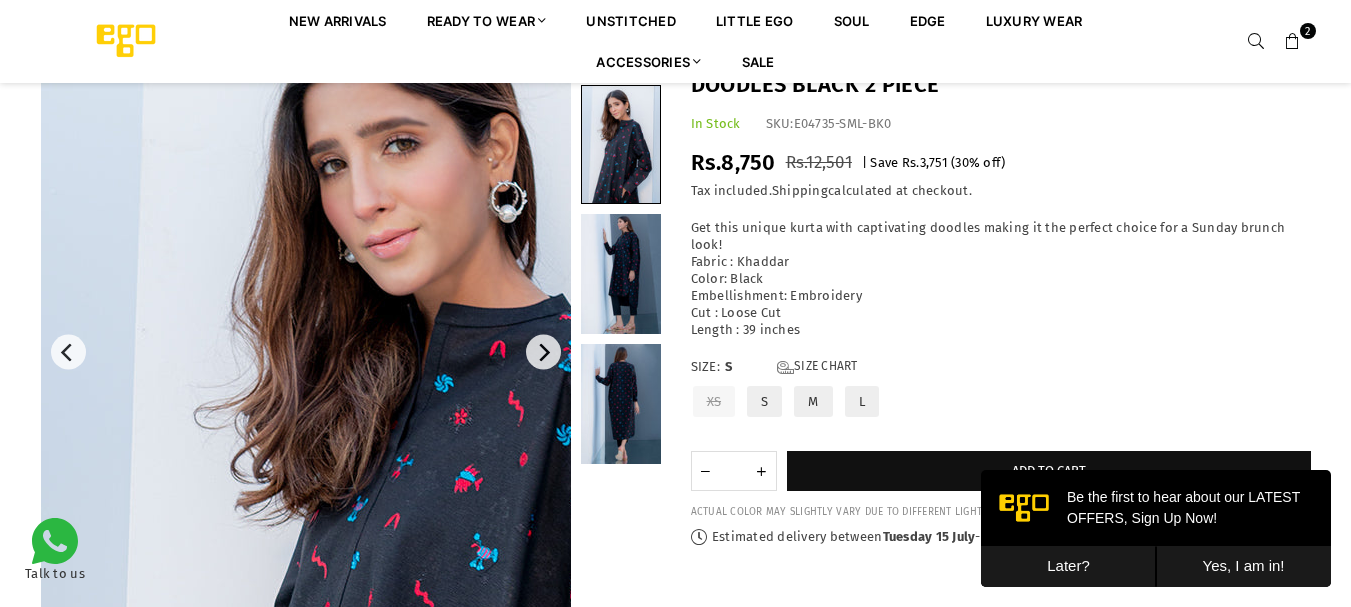 scroll, scrollTop: 149, scrollLeft: 0, axis: vertical 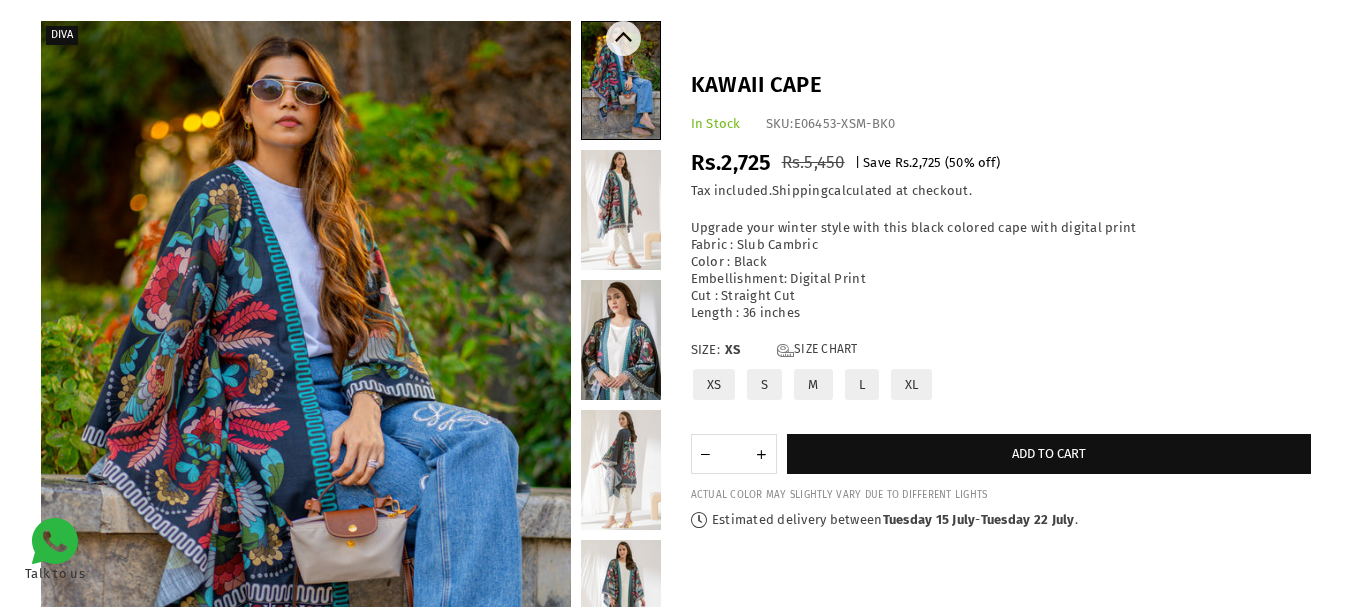 click at bounding box center [621, 210] 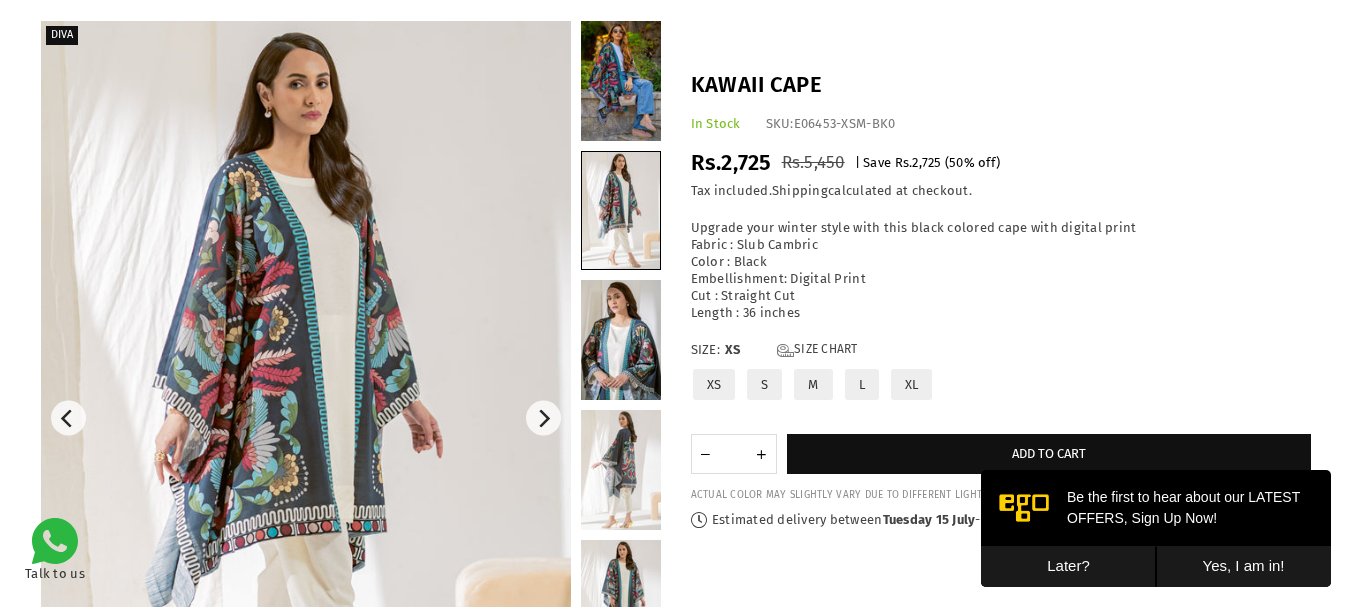 scroll, scrollTop: 0, scrollLeft: 0, axis: both 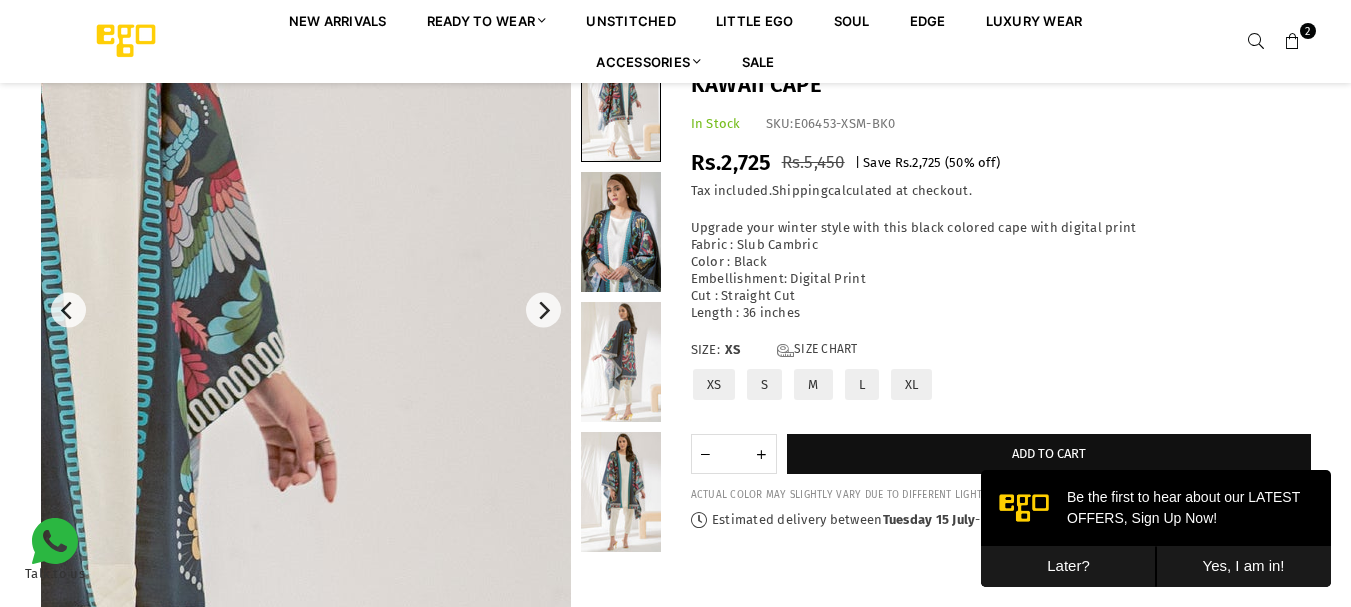 click at bounding box center (27, 413) 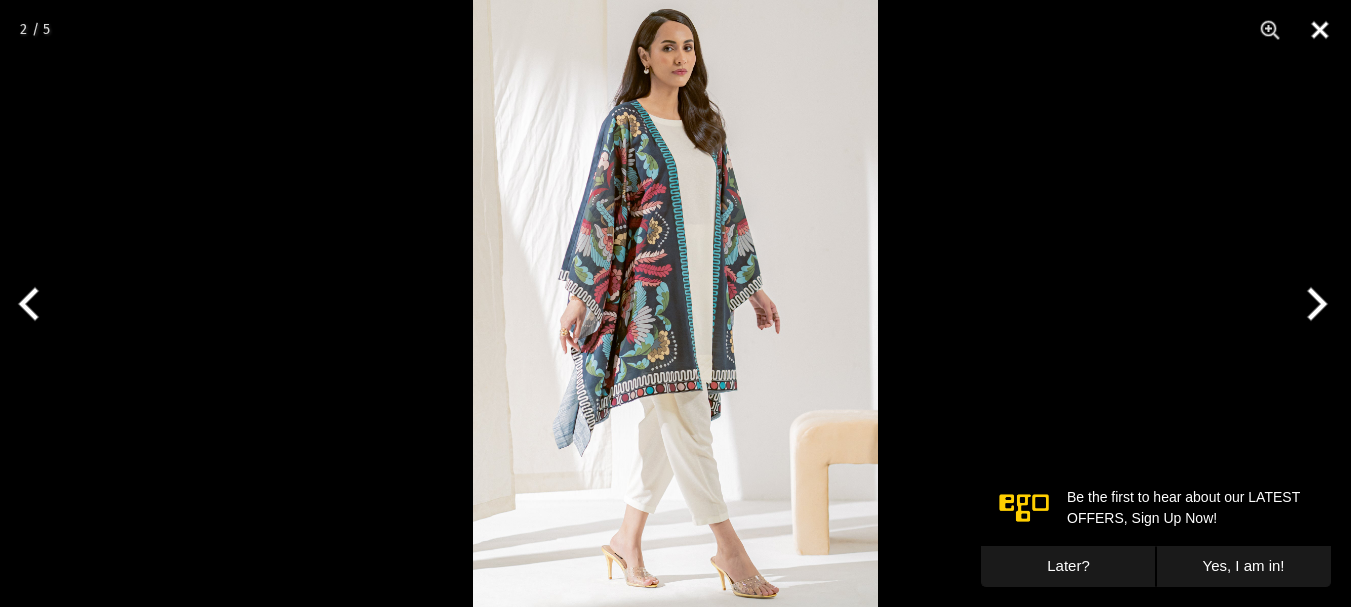 click at bounding box center [1320, 30] 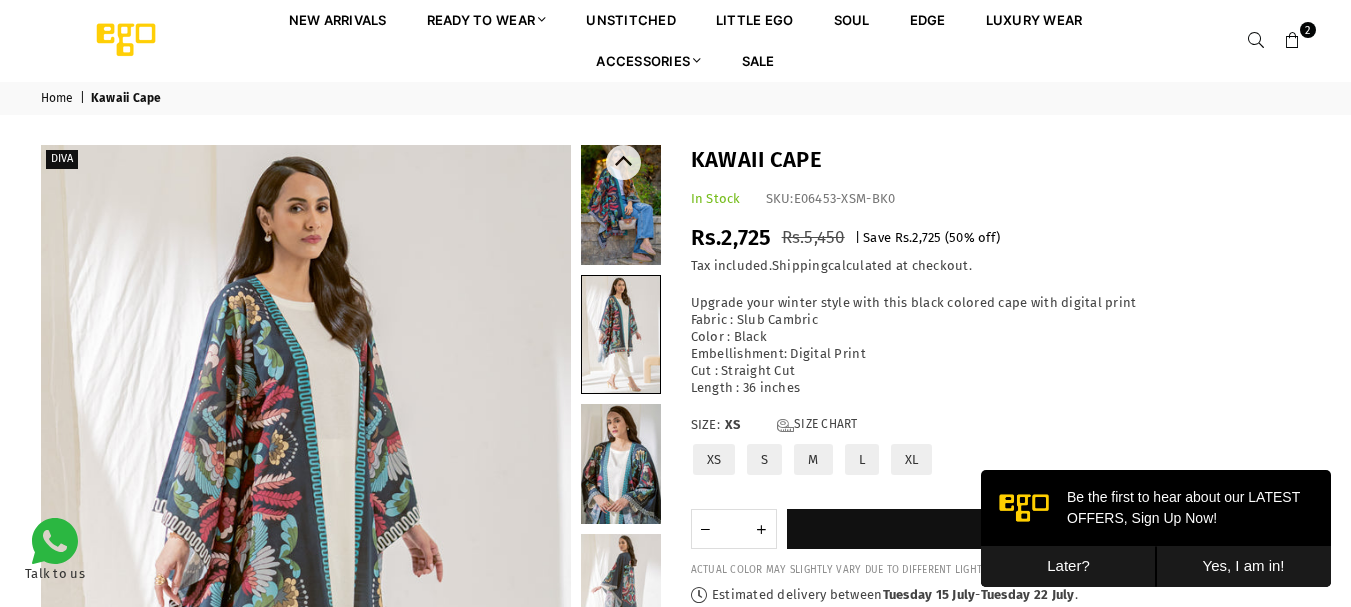 scroll, scrollTop: 0, scrollLeft: 0, axis: both 